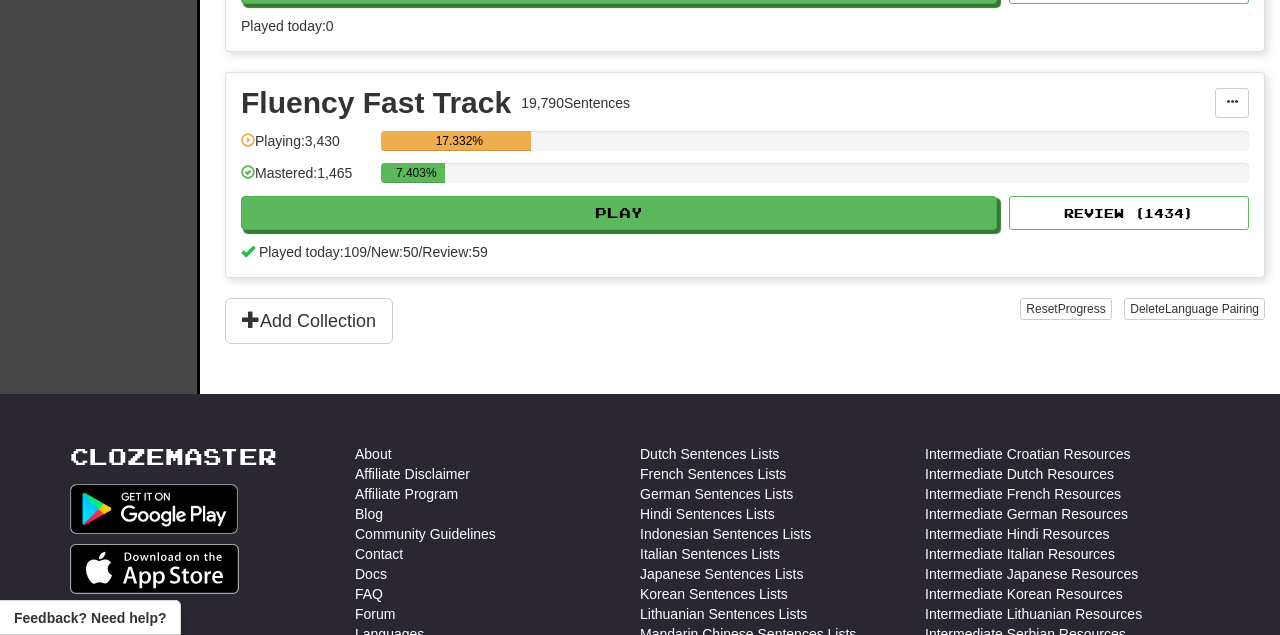 scroll, scrollTop: 728, scrollLeft: 0, axis: vertical 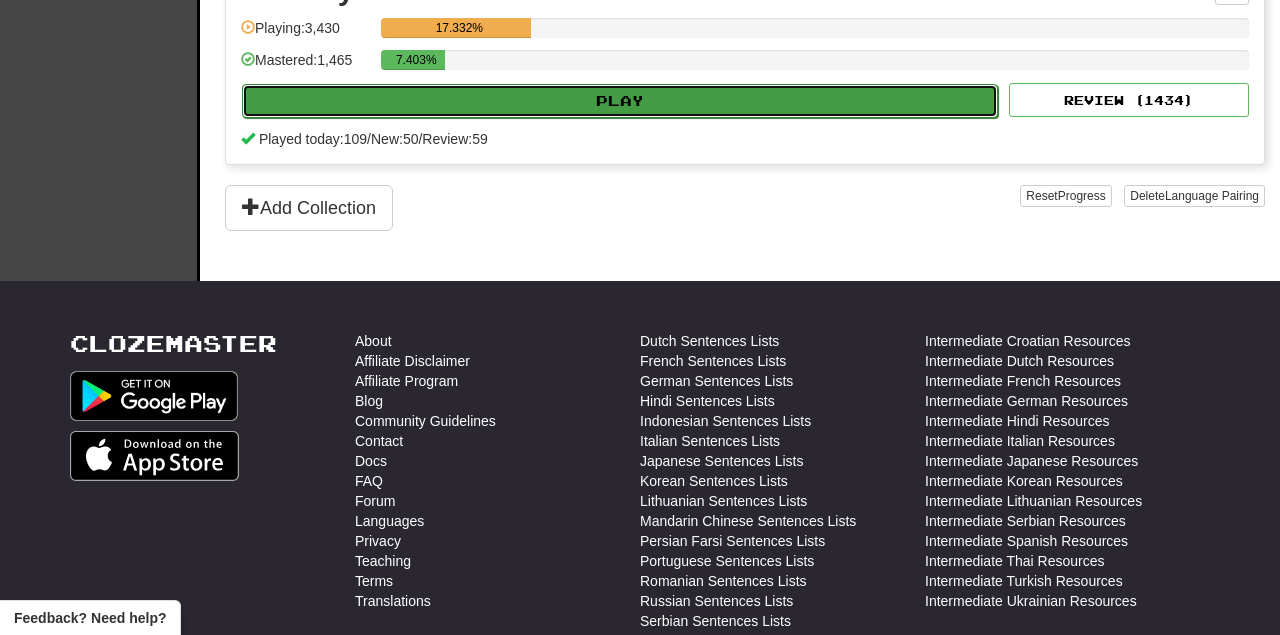 click on "Play" at bounding box center (620, 101) 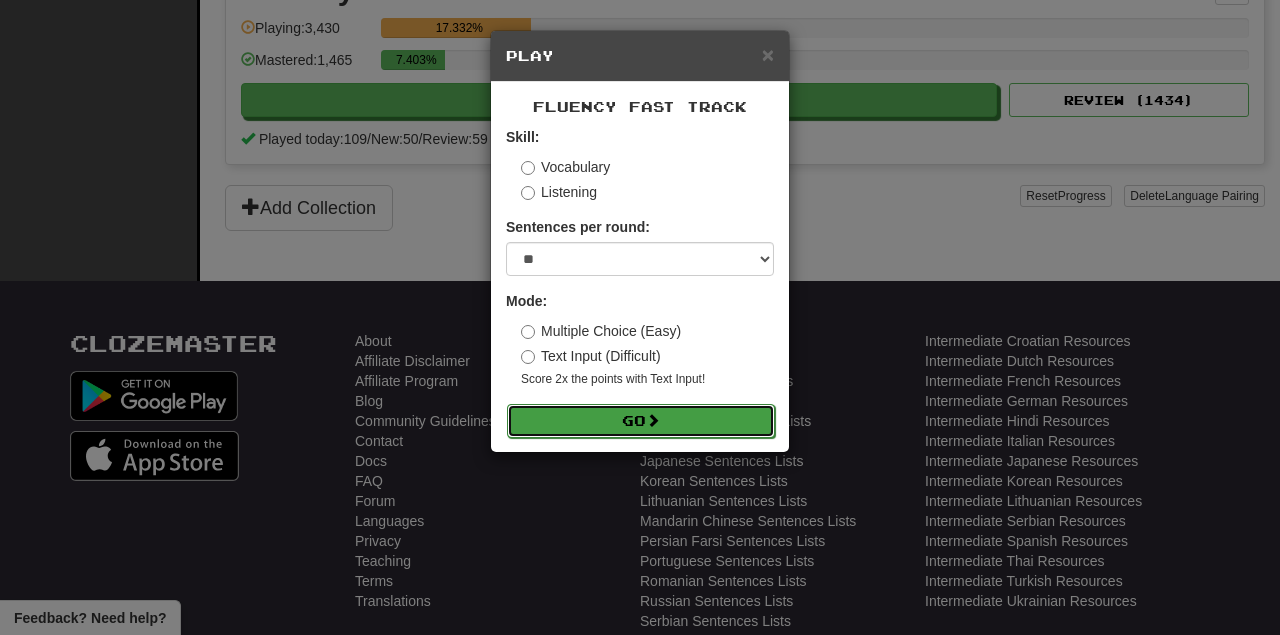 click on "Go" at bounding box center [641, 421] 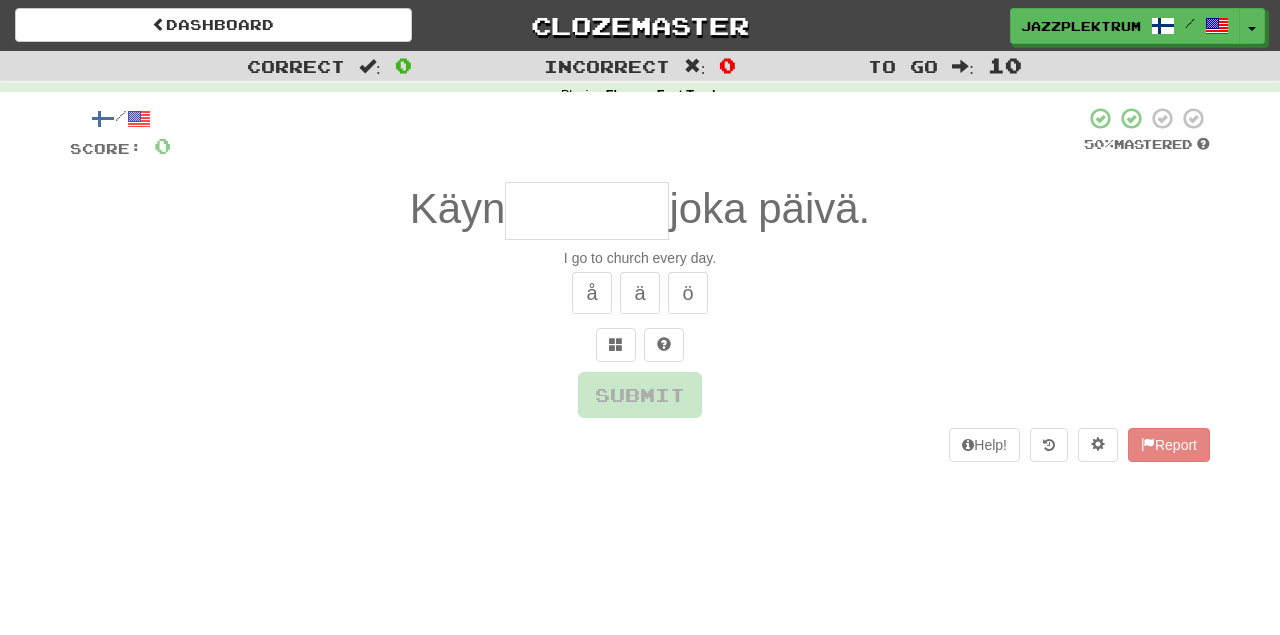 scroll, scrollTop: 0, scrollLeft: 0, axis: both 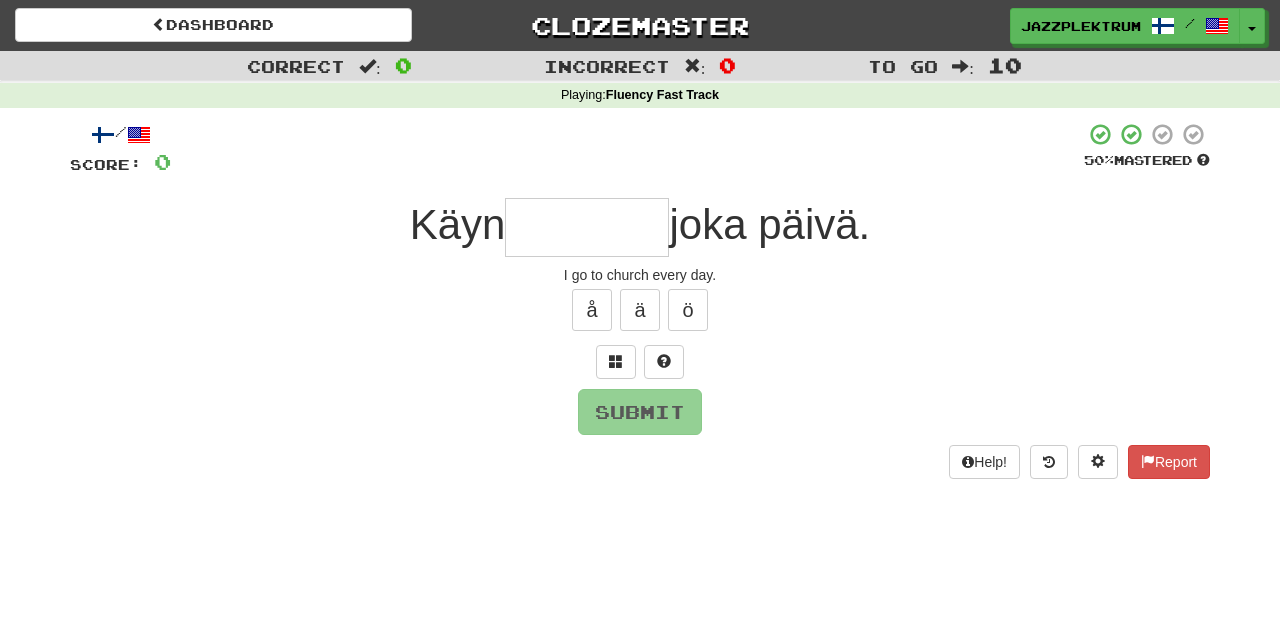 drag, startPoint x: 589, startPoint y: 228, endPoint x: 594, endPoint y: 213, distance: 15.811388 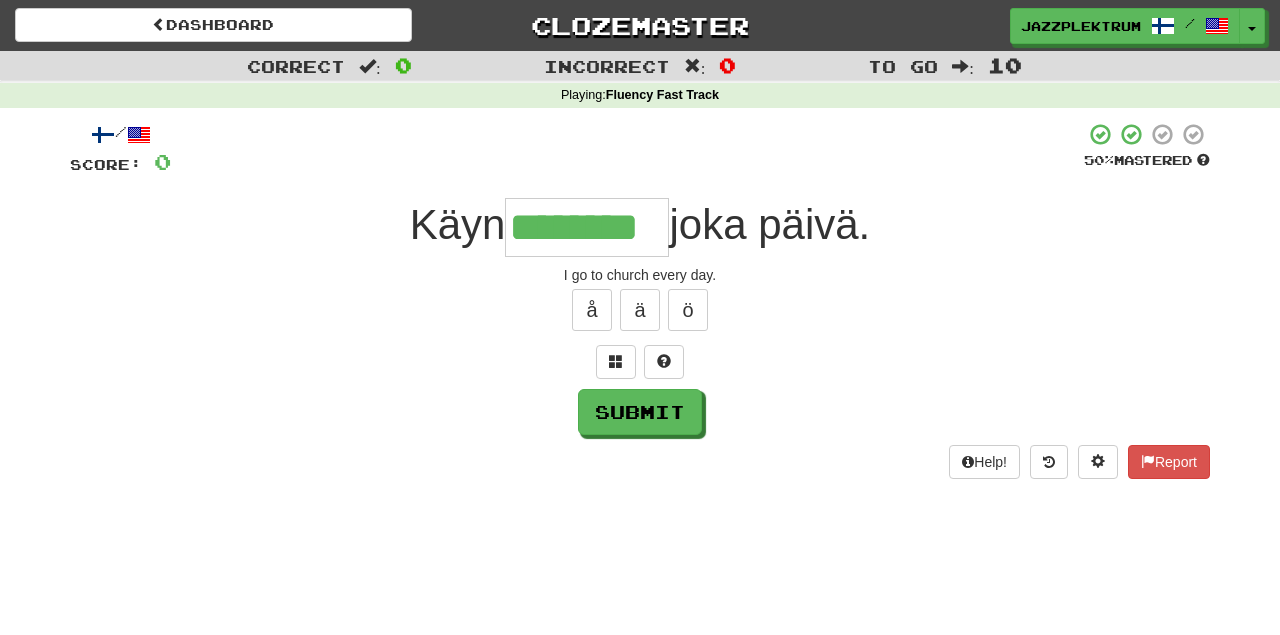 type on "********" 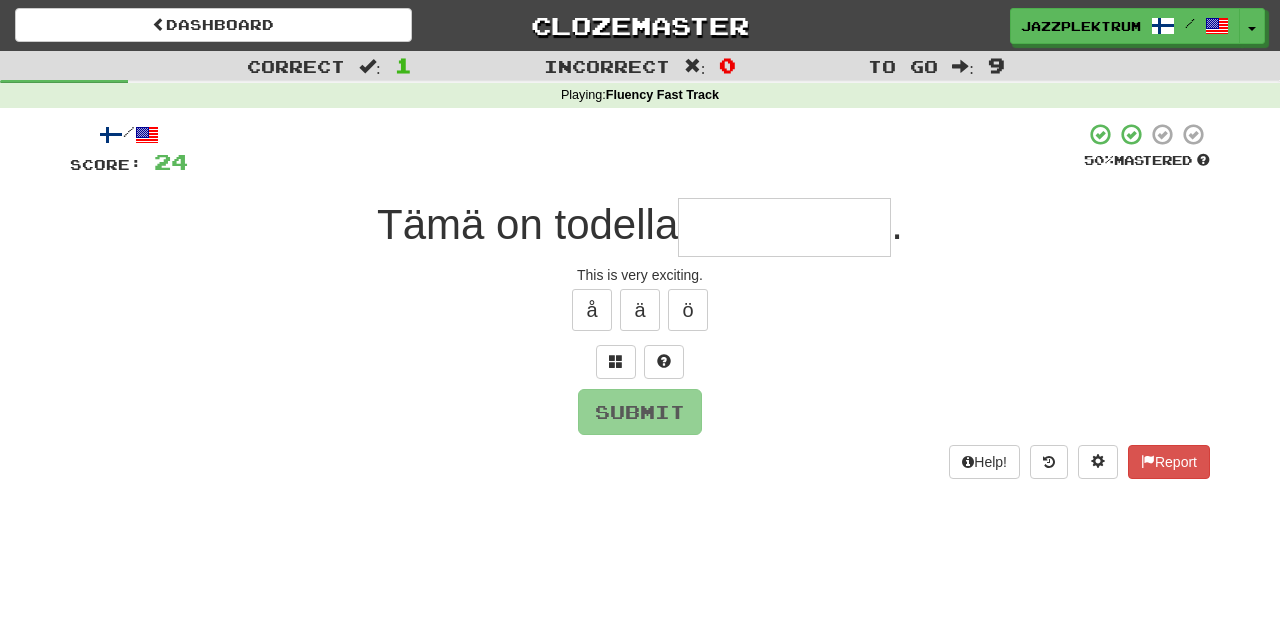 type on "*" 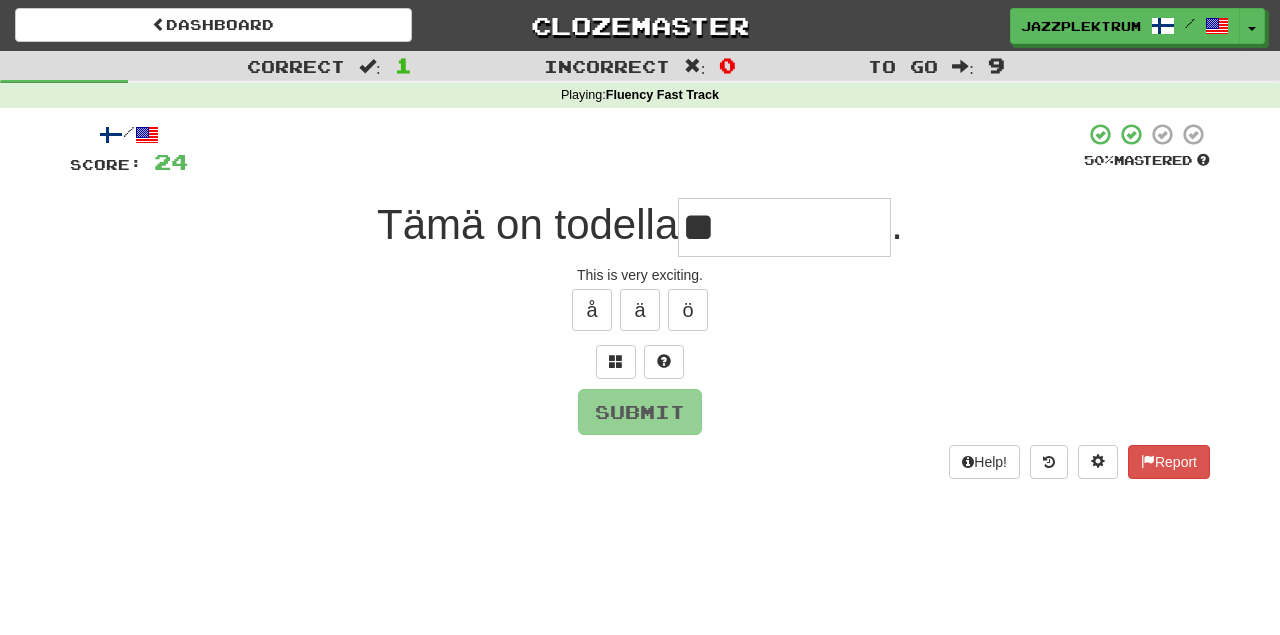 type on "*" 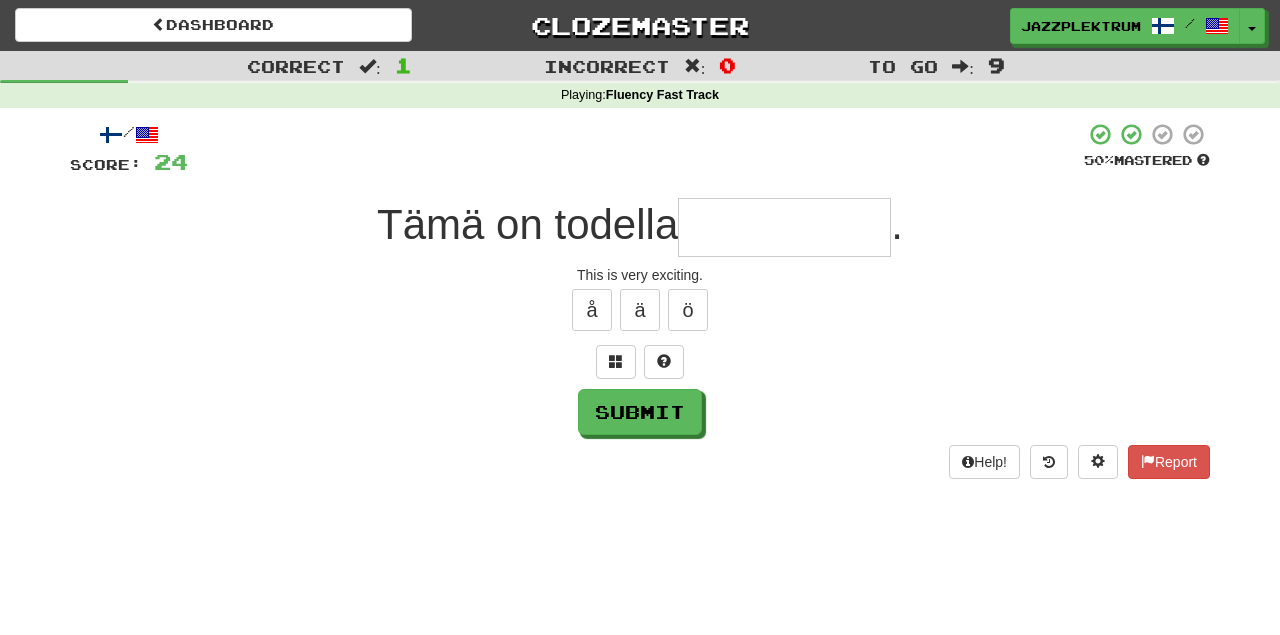 type on "*" 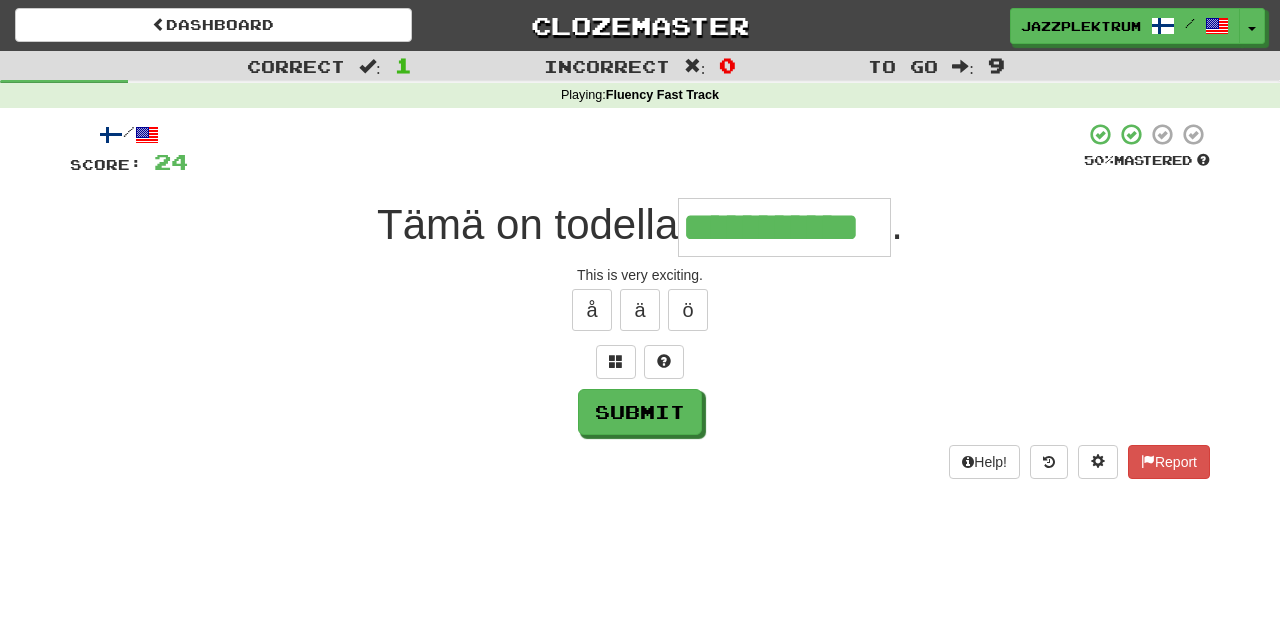 type on "**********" 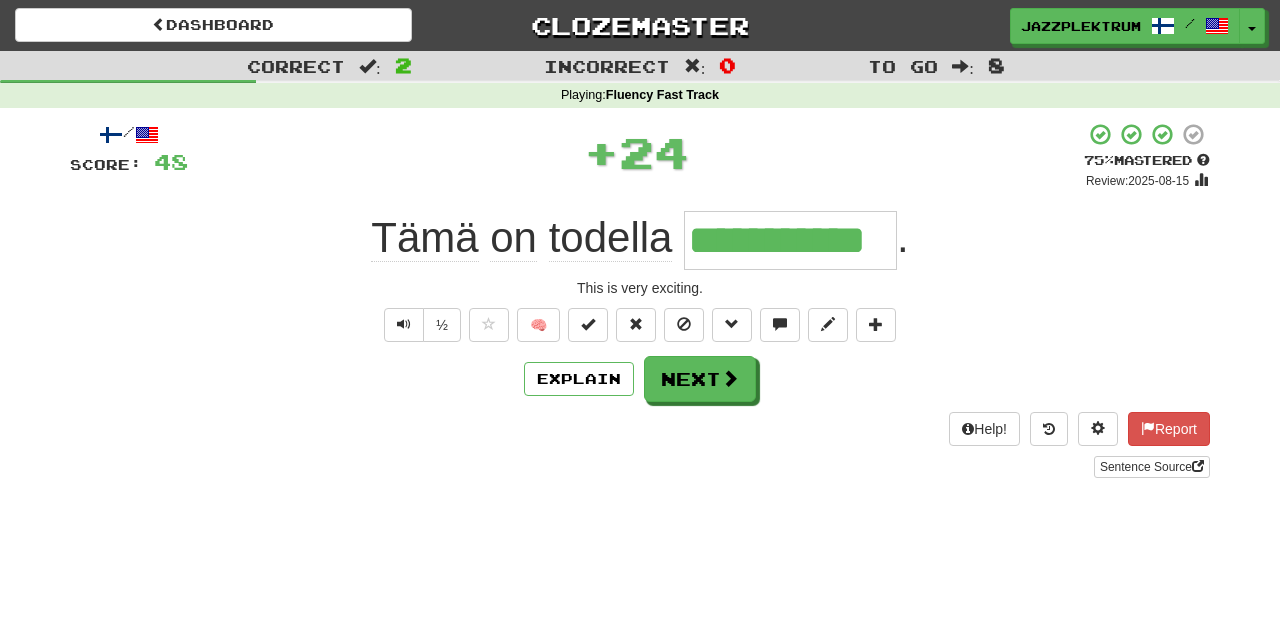 drag, startPoint x: 773, startPoint y: 251, endPoint x: 875, endPoint y: 246, distance: 102.122475 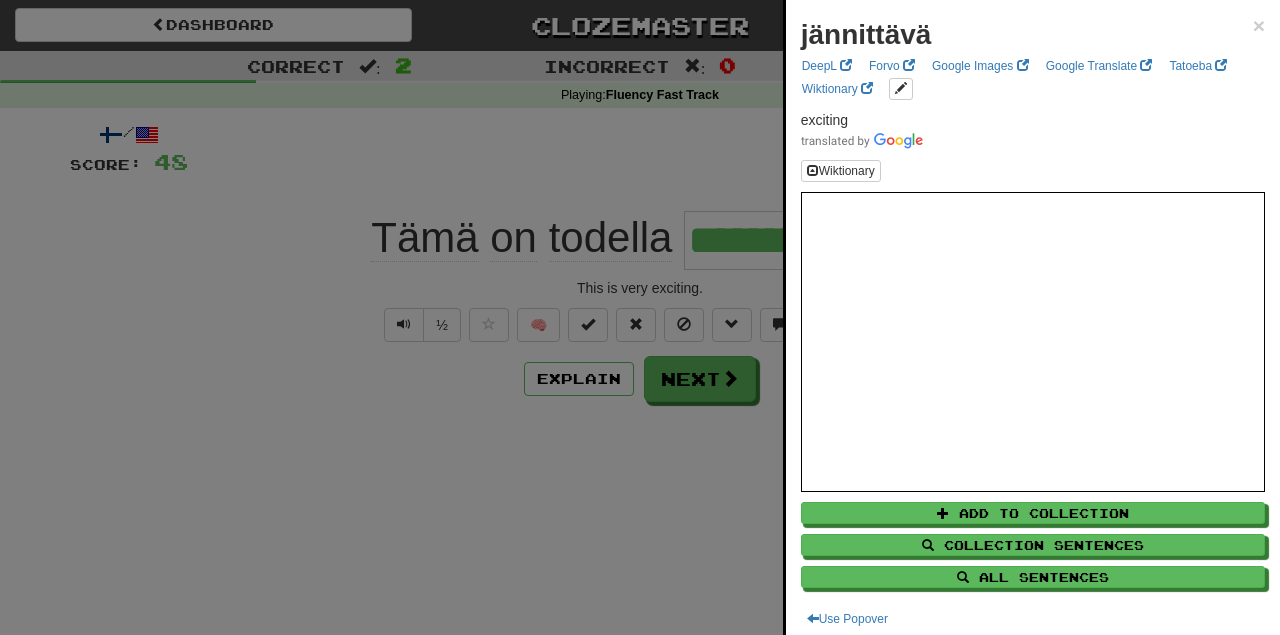 click at bounding box center [640, 317] 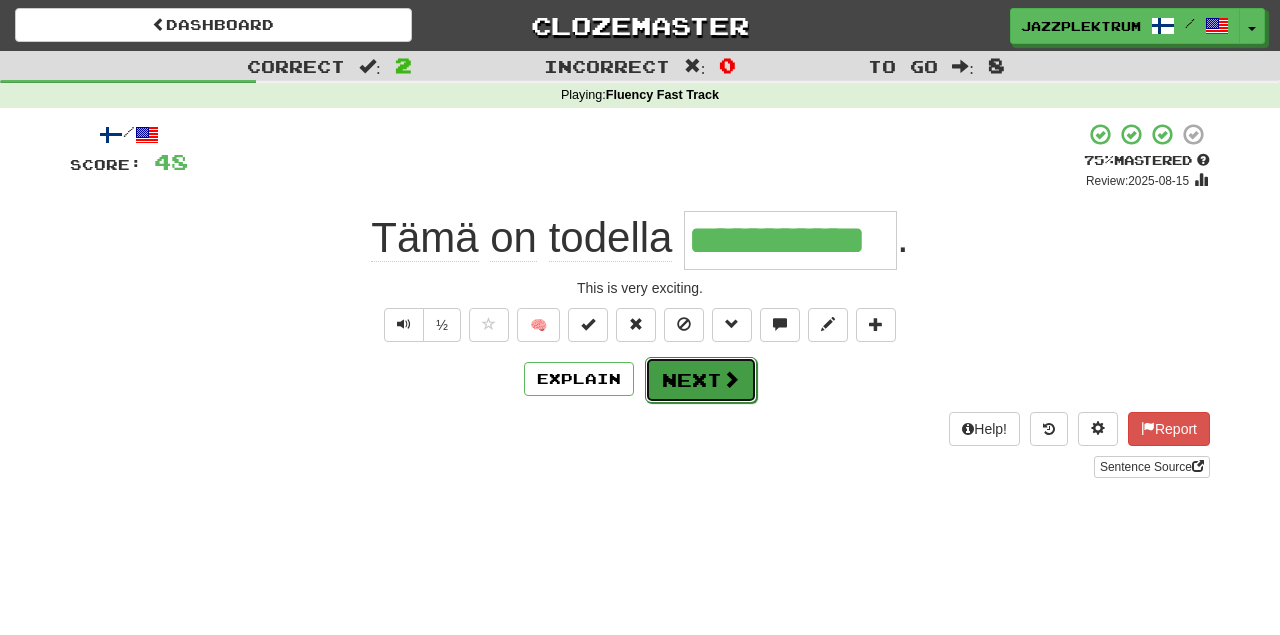 click on "Next" at bounding box center (701, 380) 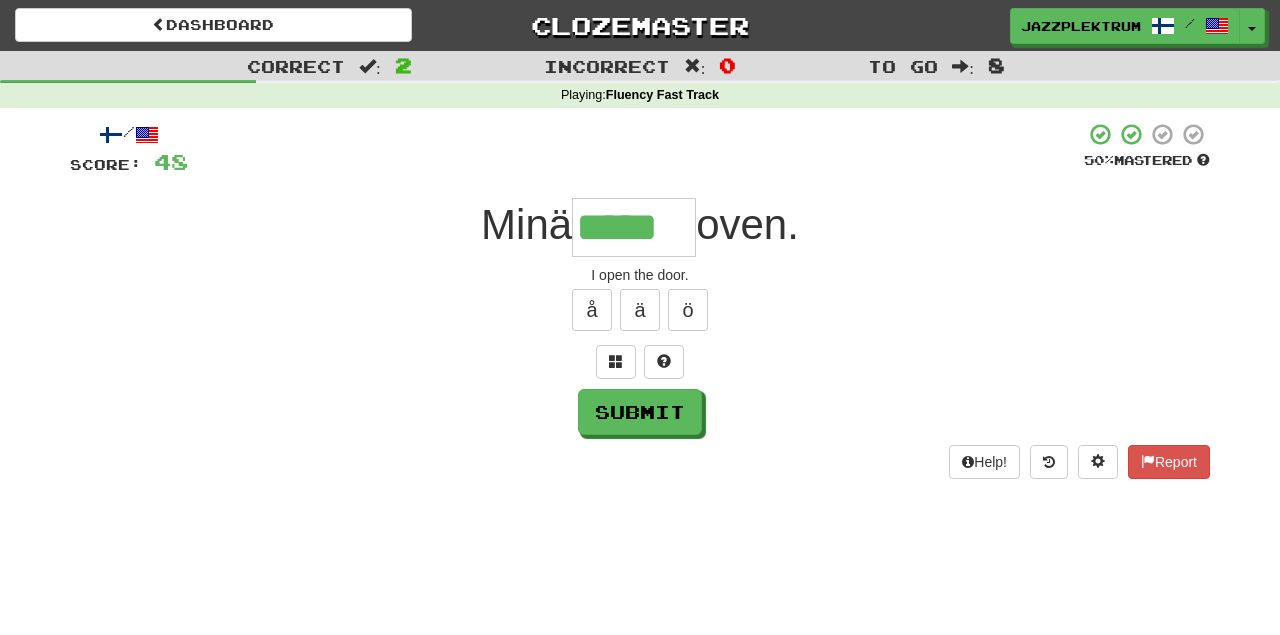 type on "*****" 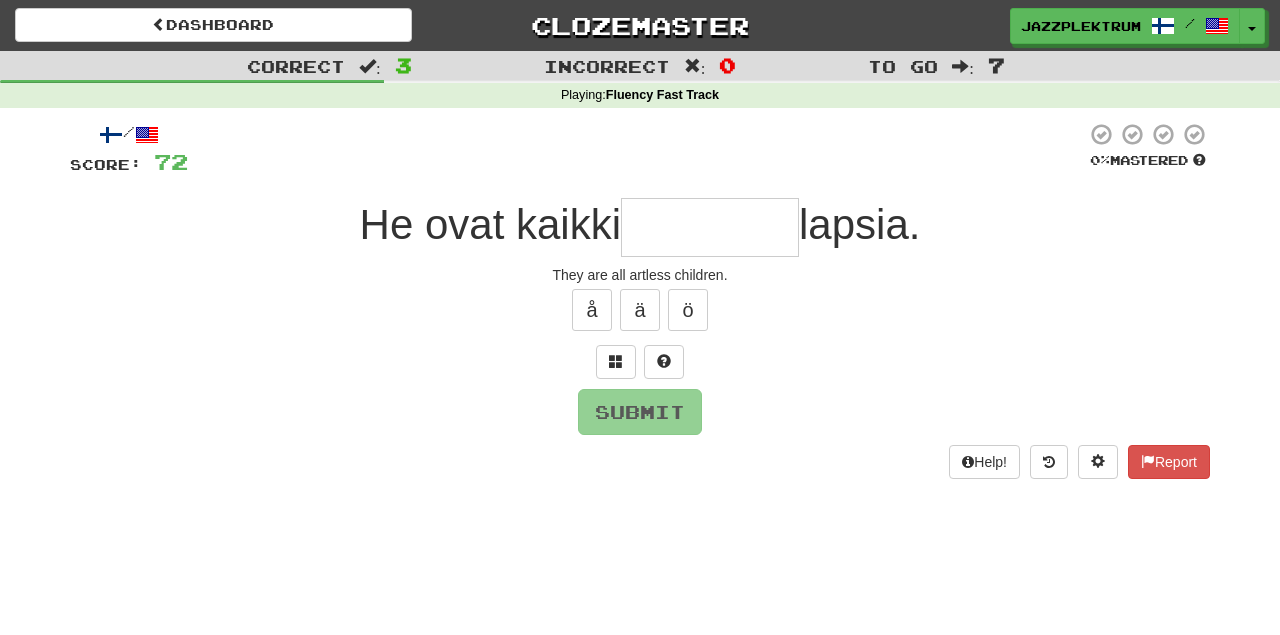 type on "*" 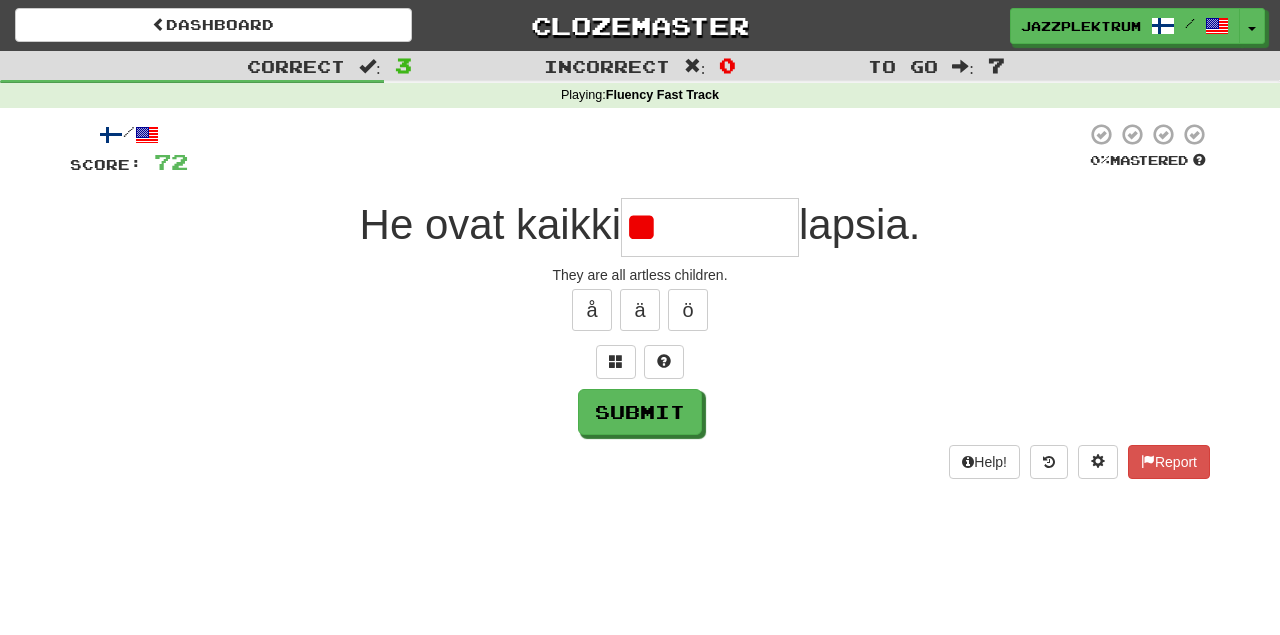 type on "*********" 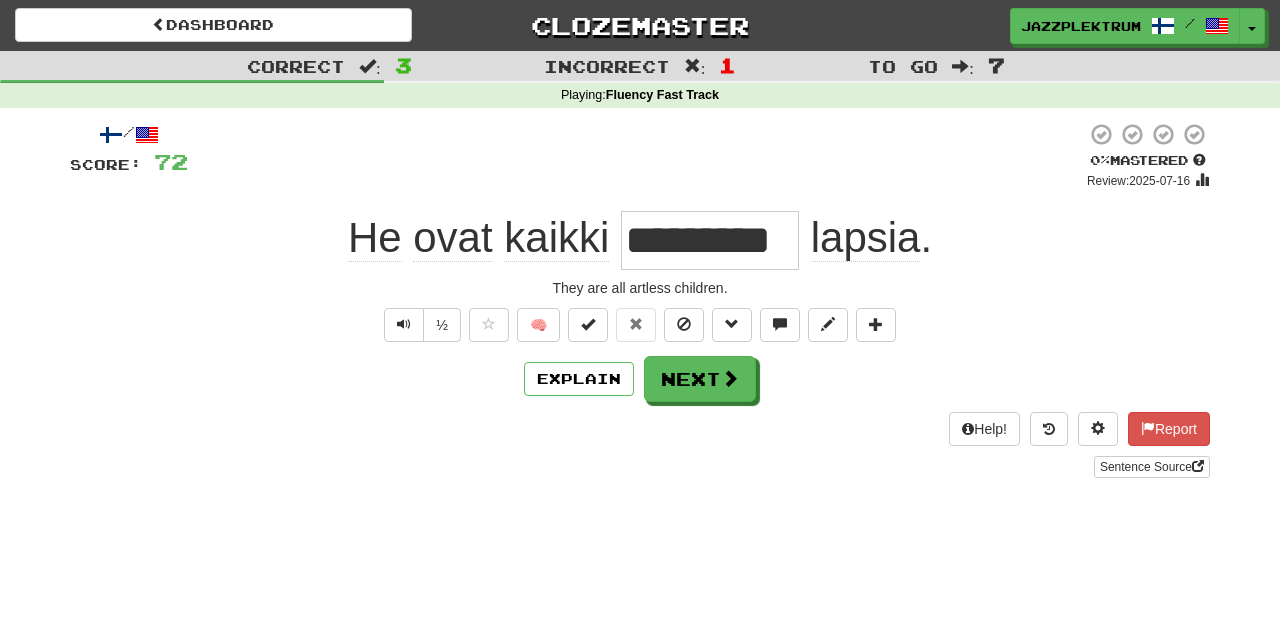 drag, startPoint x: 628, startPoint y: 251, endPoint x: 786, endPoint y: 249, distance: 158.01266 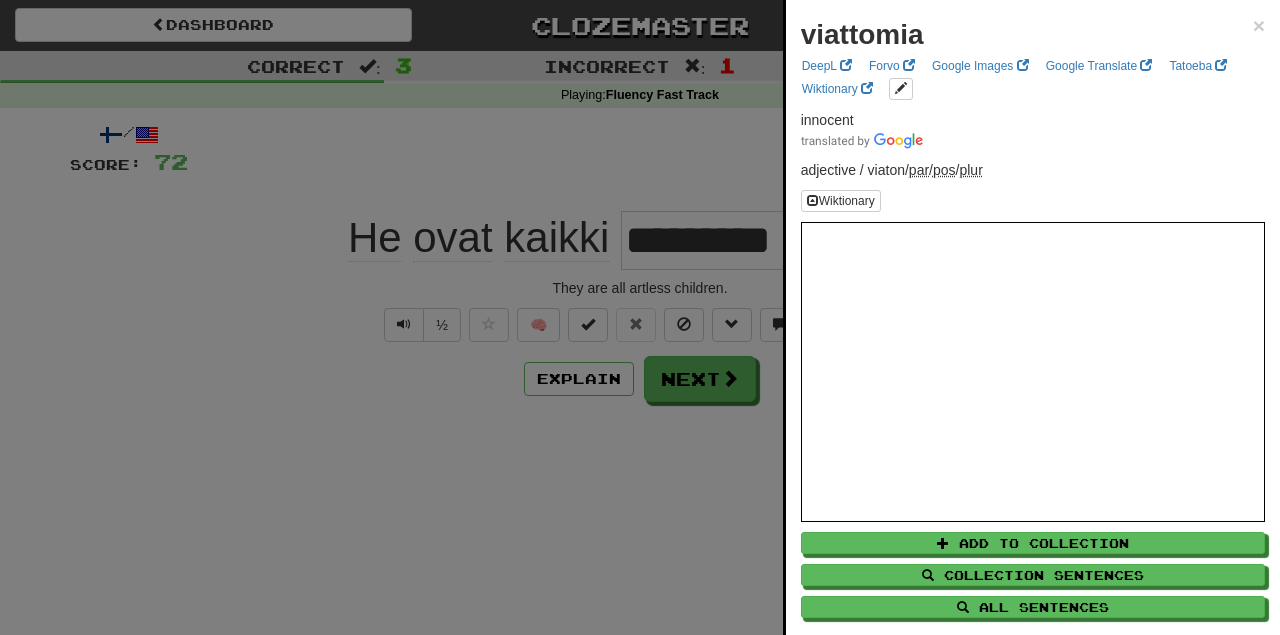 click at bounding box center [640, 317] 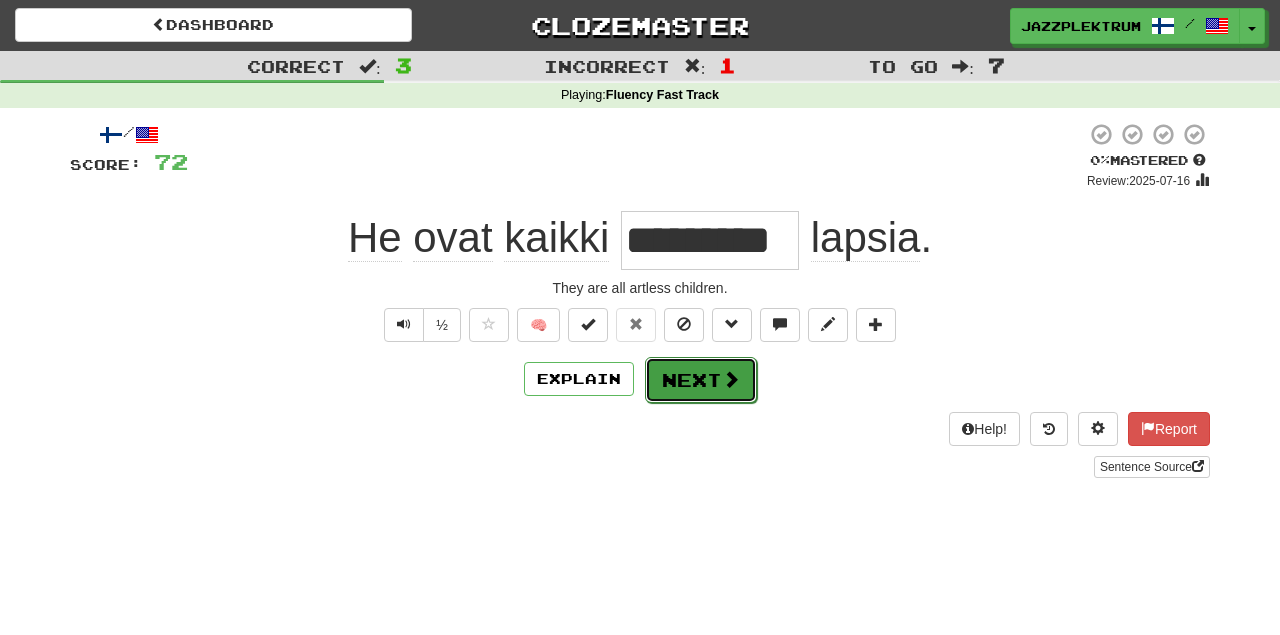 click on "Next" at bounding box center (701, 380) 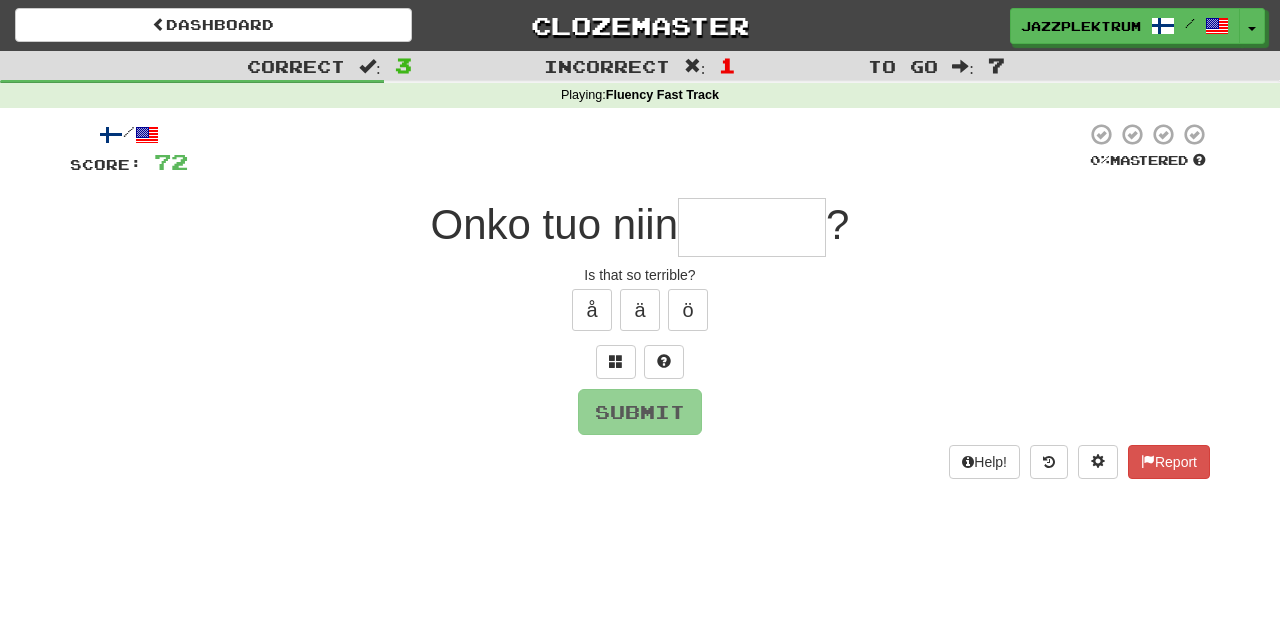 type on "*" 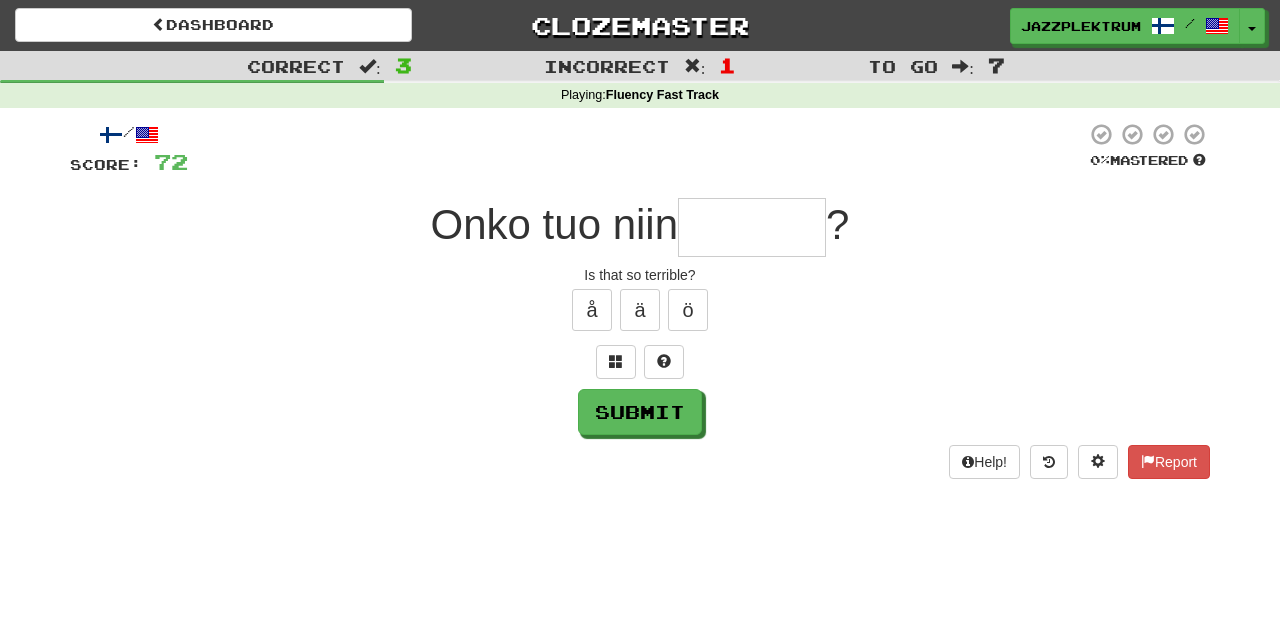 type on "*" 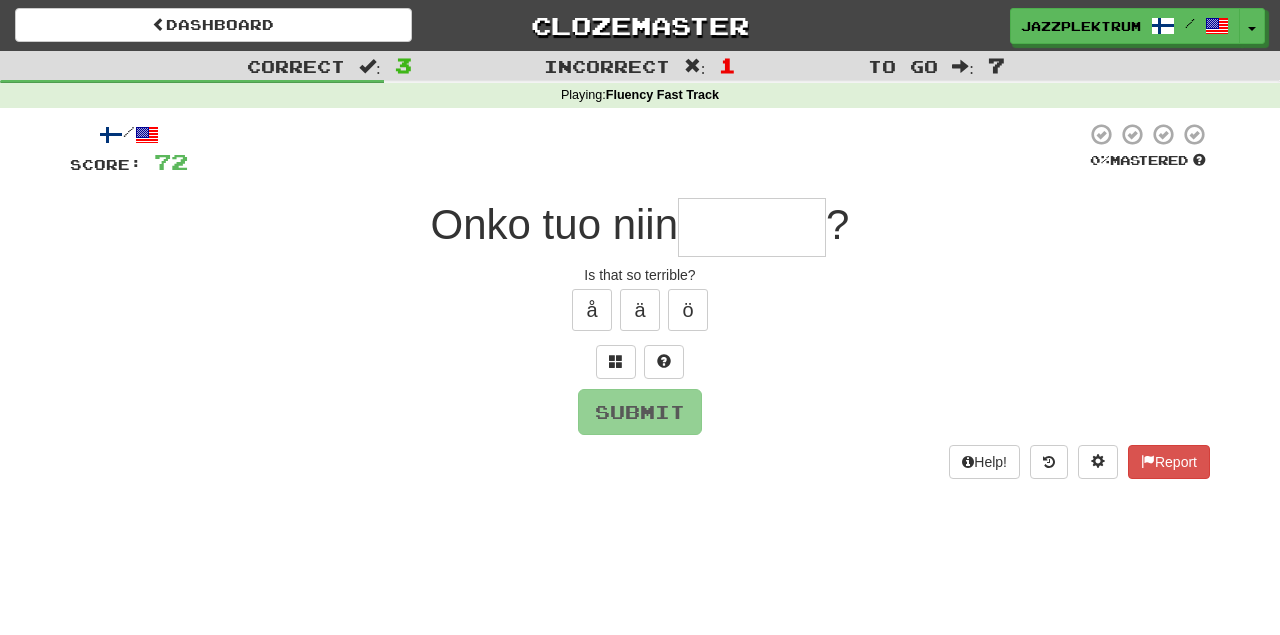 type on "*" 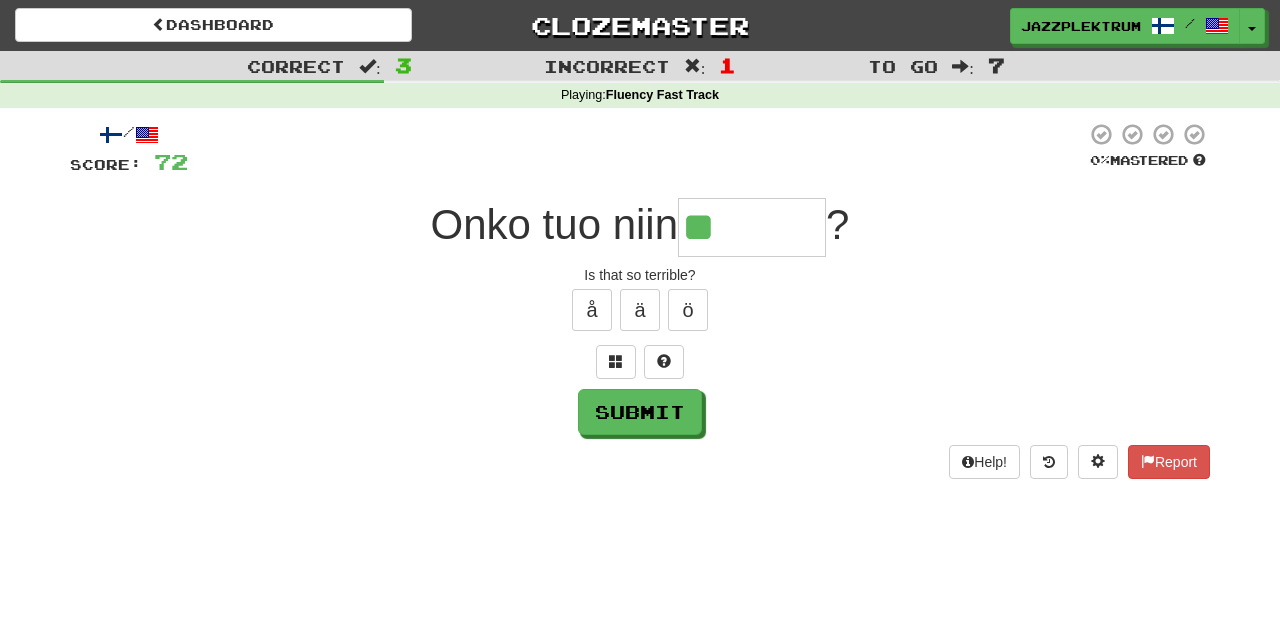 type on "*******" 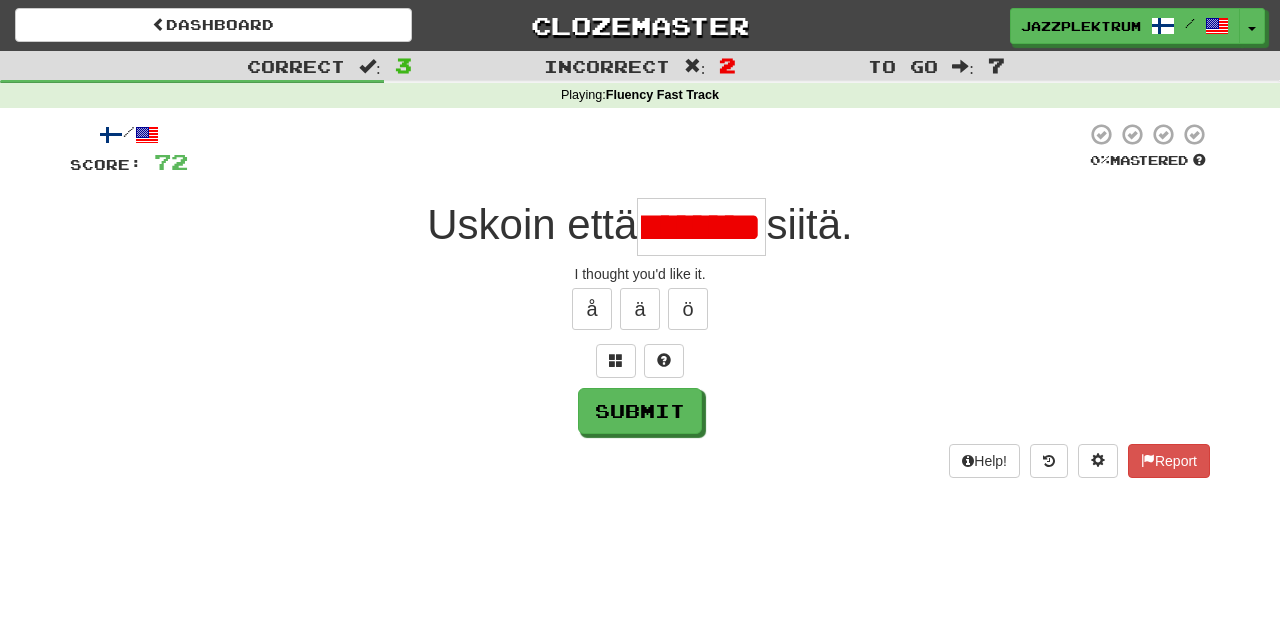 scroll, scrollTop: 0, scrollLeft: 0, axis: both 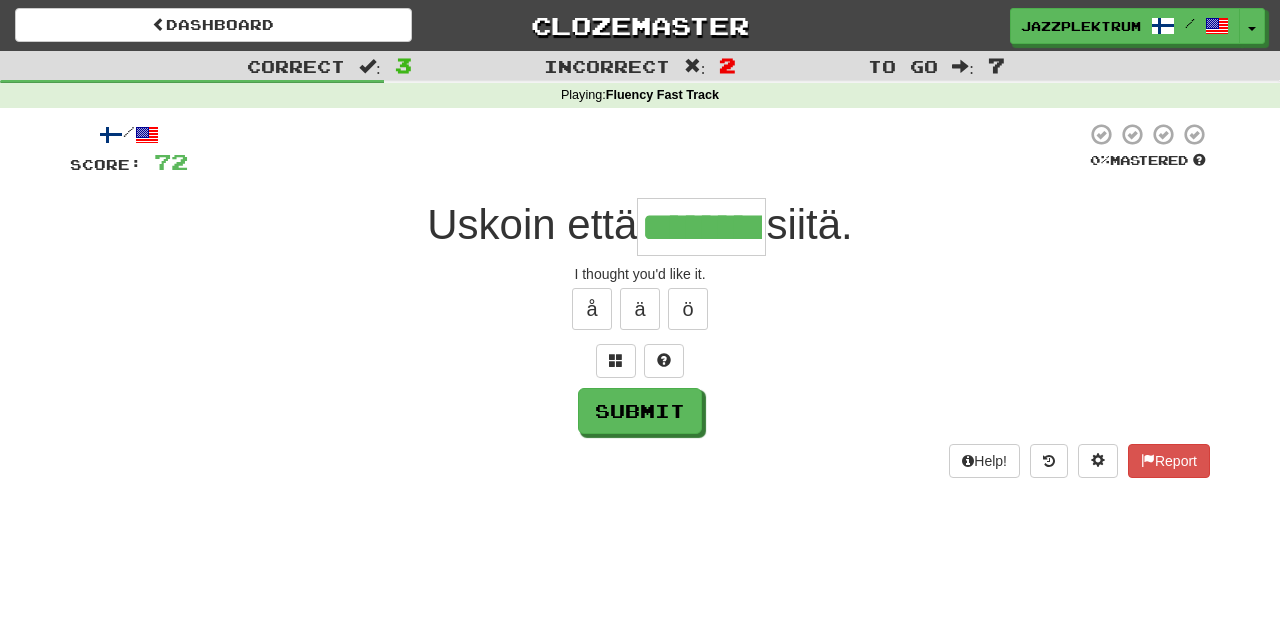 type on "********" 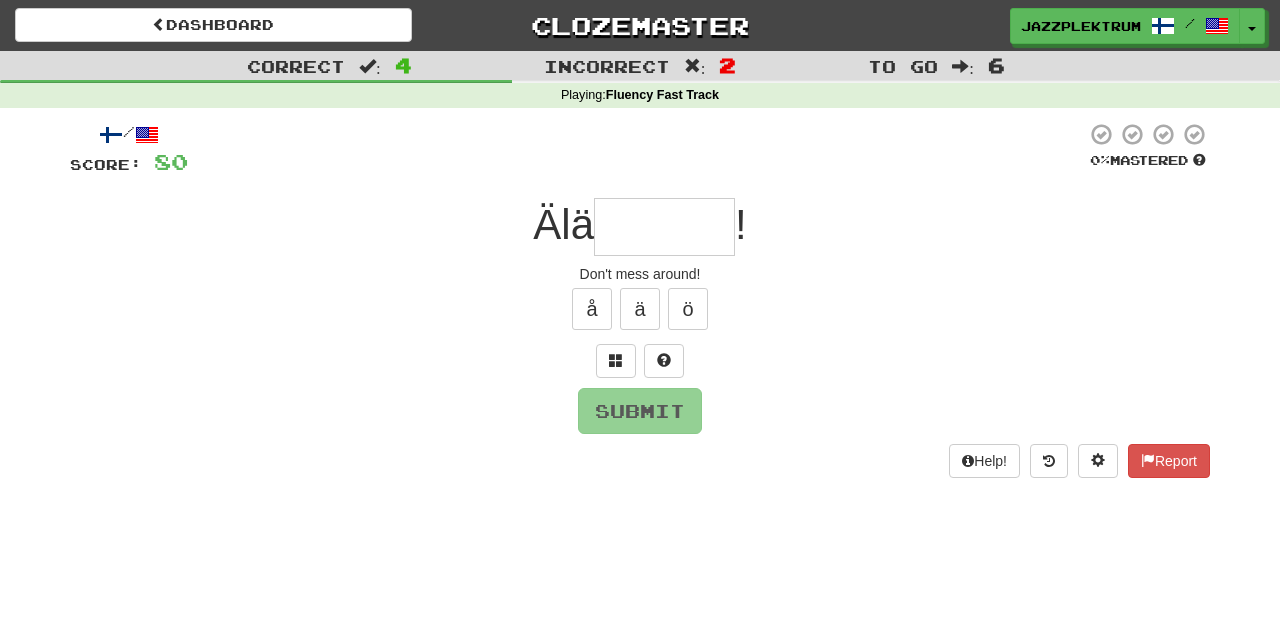 type on "*" 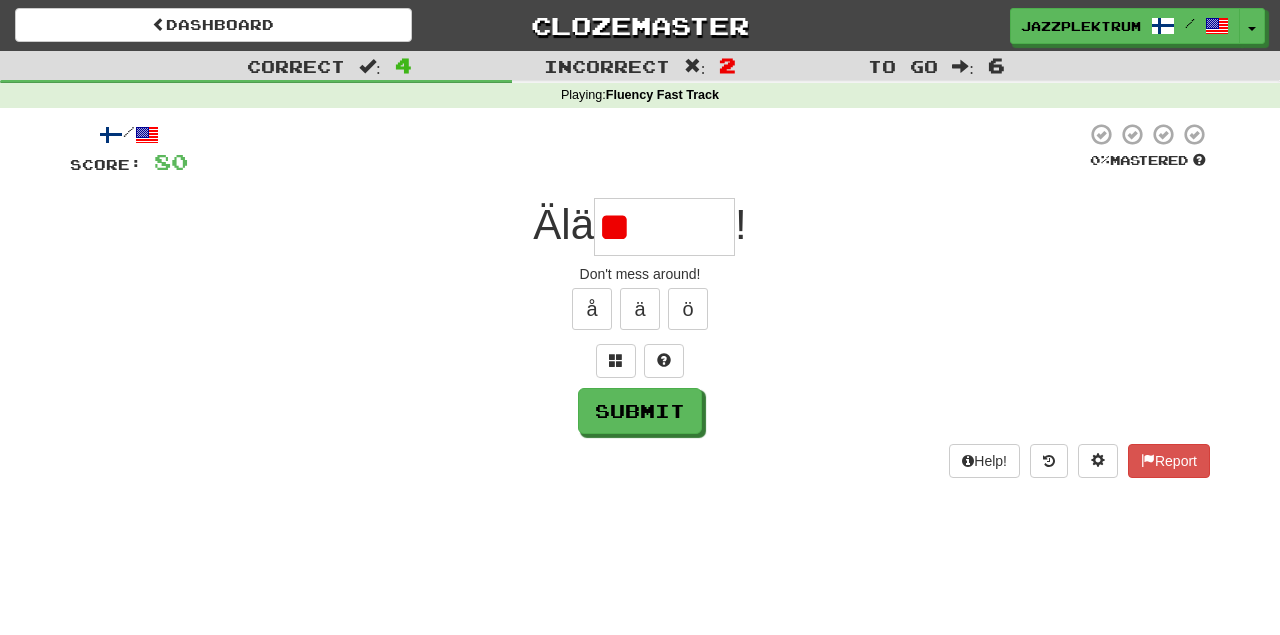 type on "*" 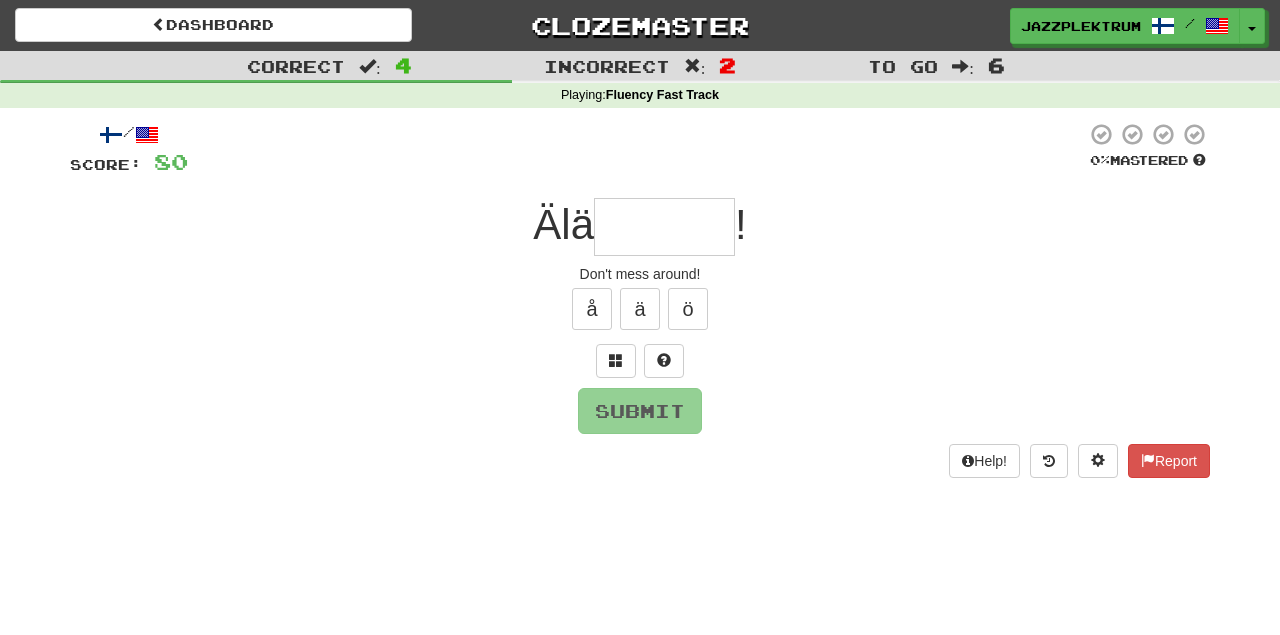 type on "*" 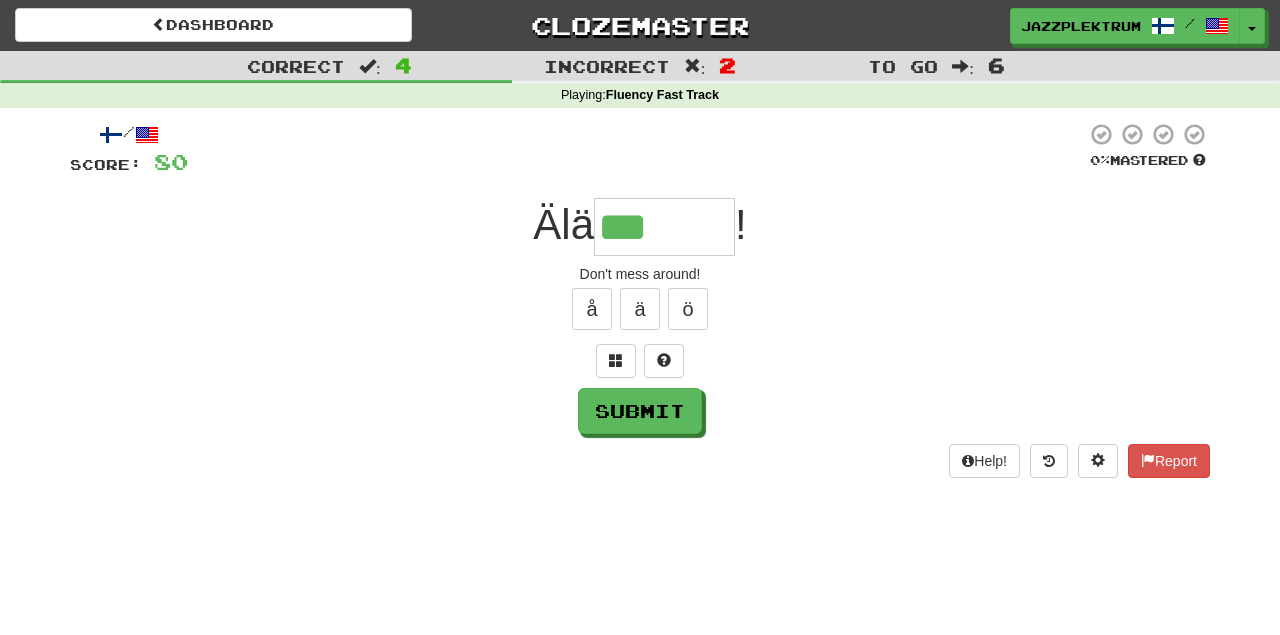 type on "********" 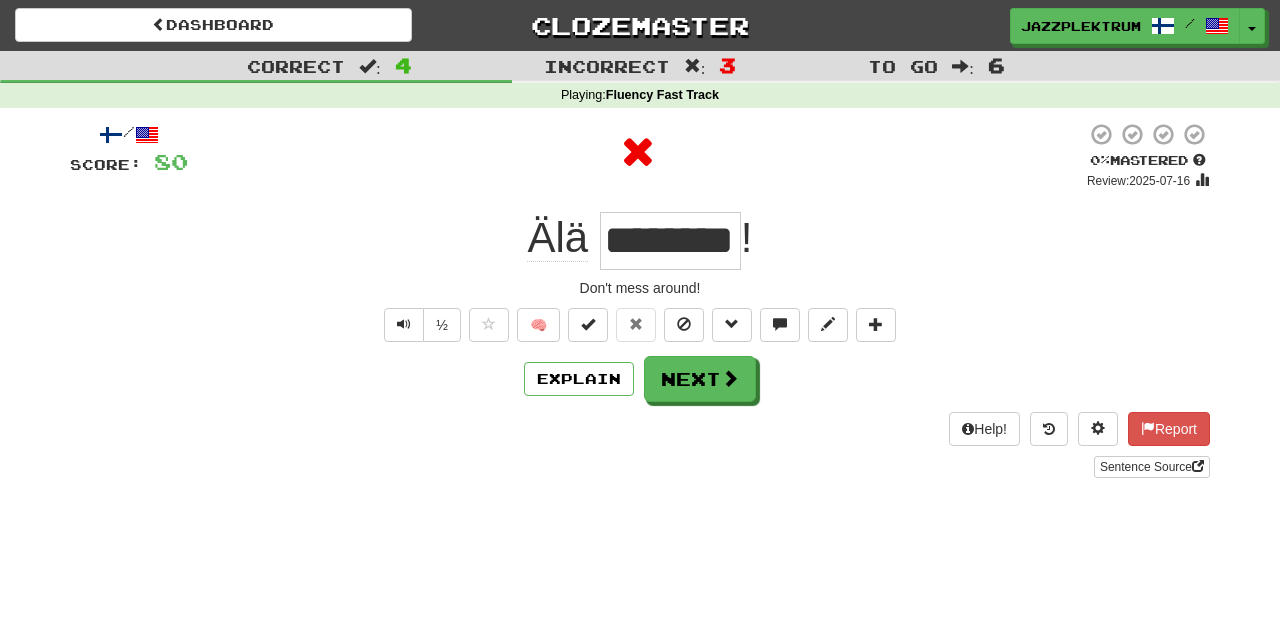 drag, startPoint x: 603, startPoint y: 249, endPoint x: 733, endPoint y: 249, distance: 130 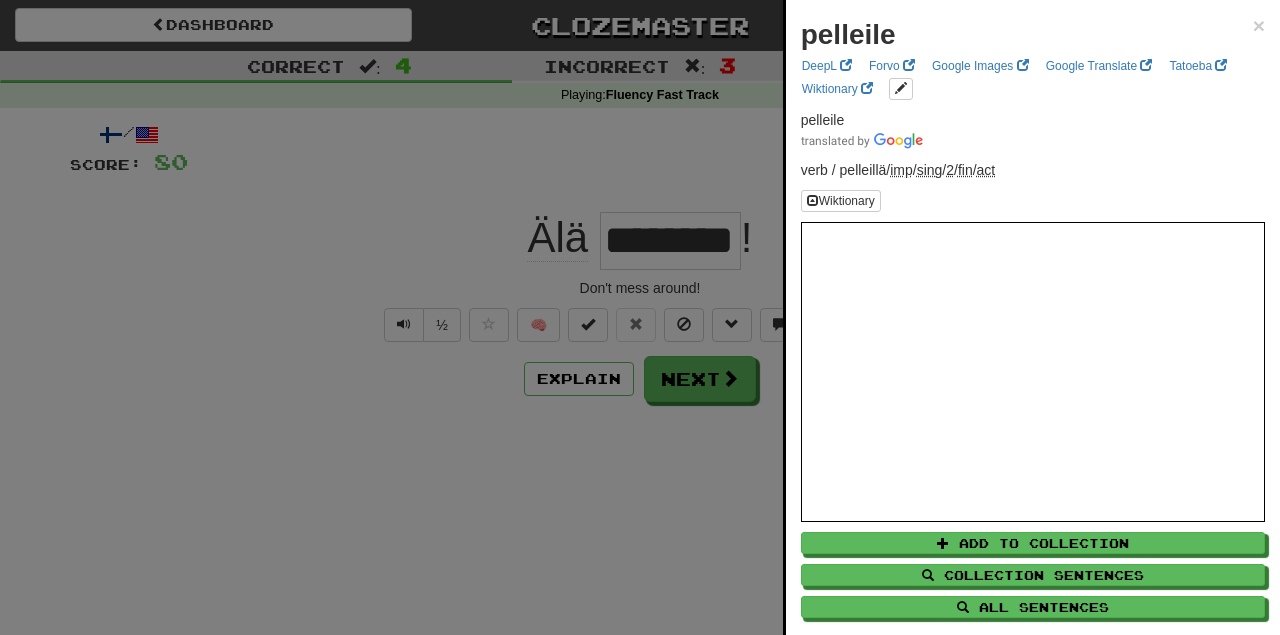 click at bounding box center [640, 317] 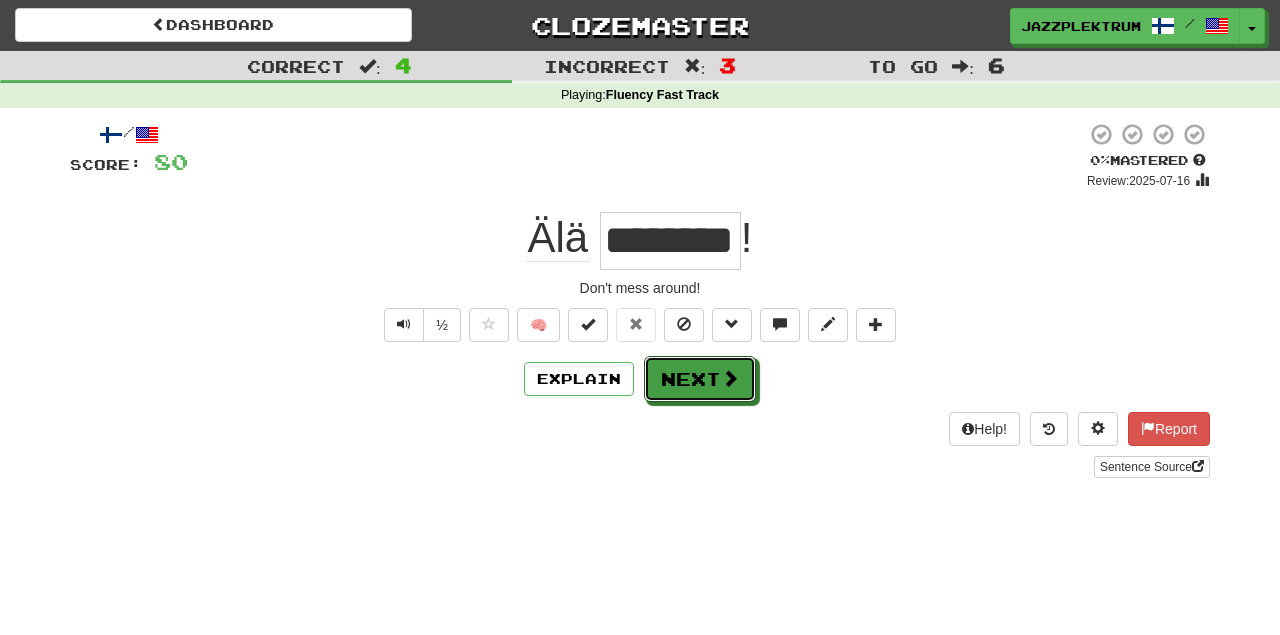 click on "Next" at bounding box center [700, 379] 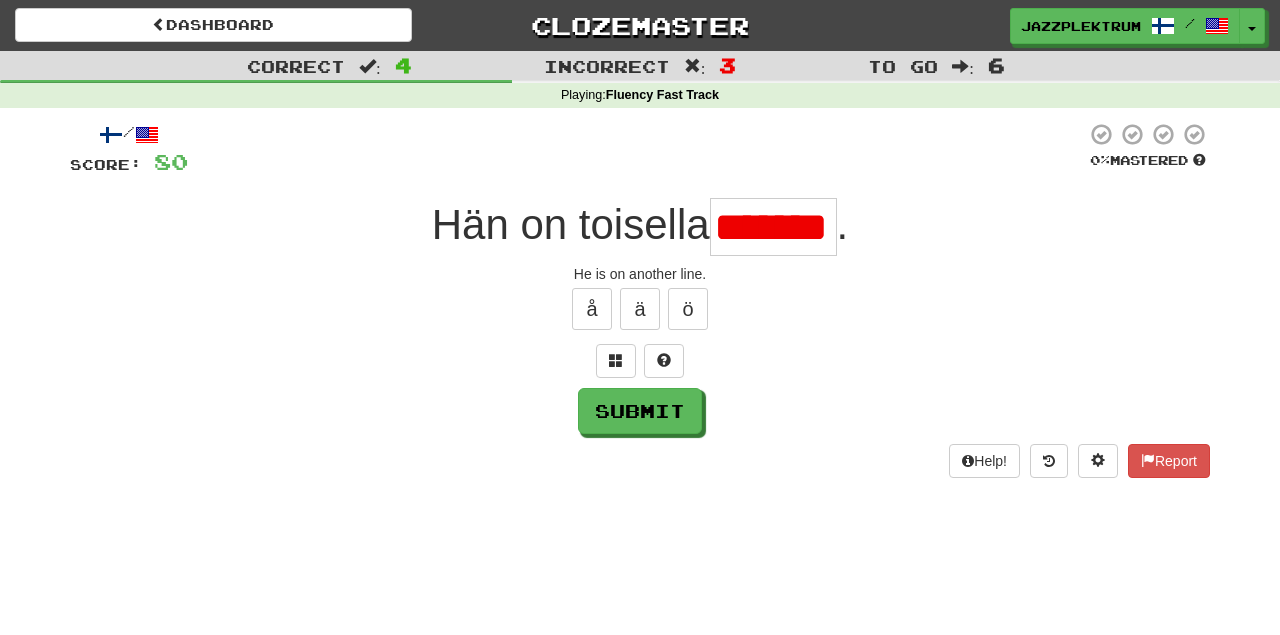 scroll, scrollTop: 0, scrollLeft: 0, axis: both 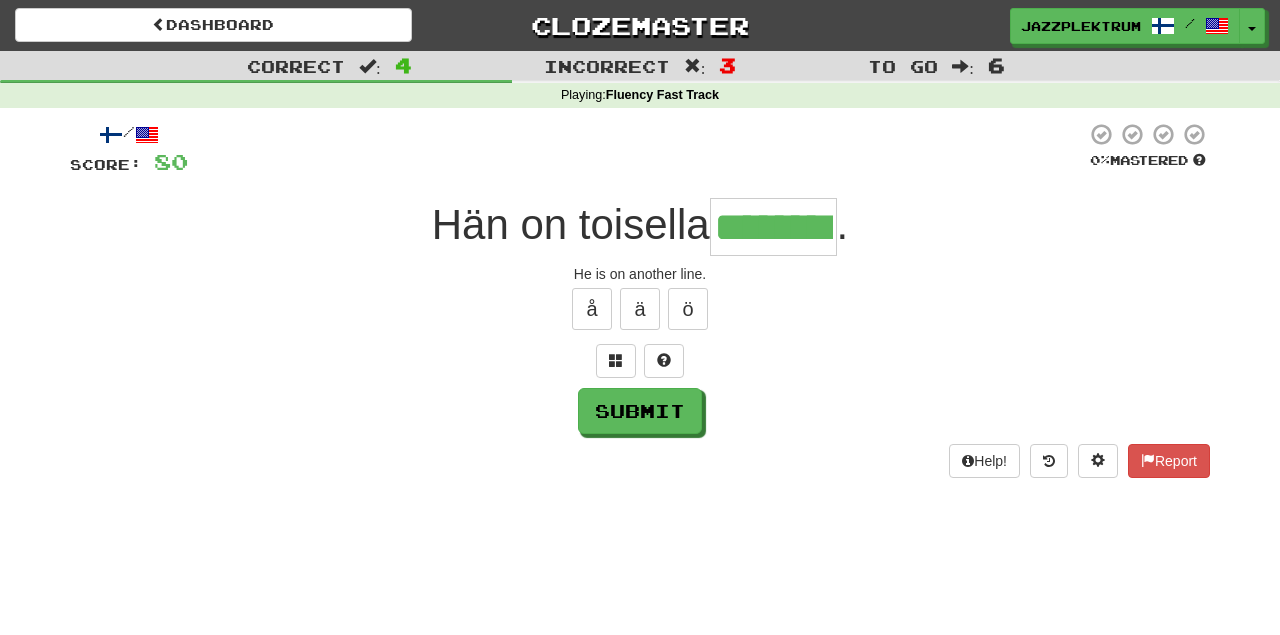 type on "********" 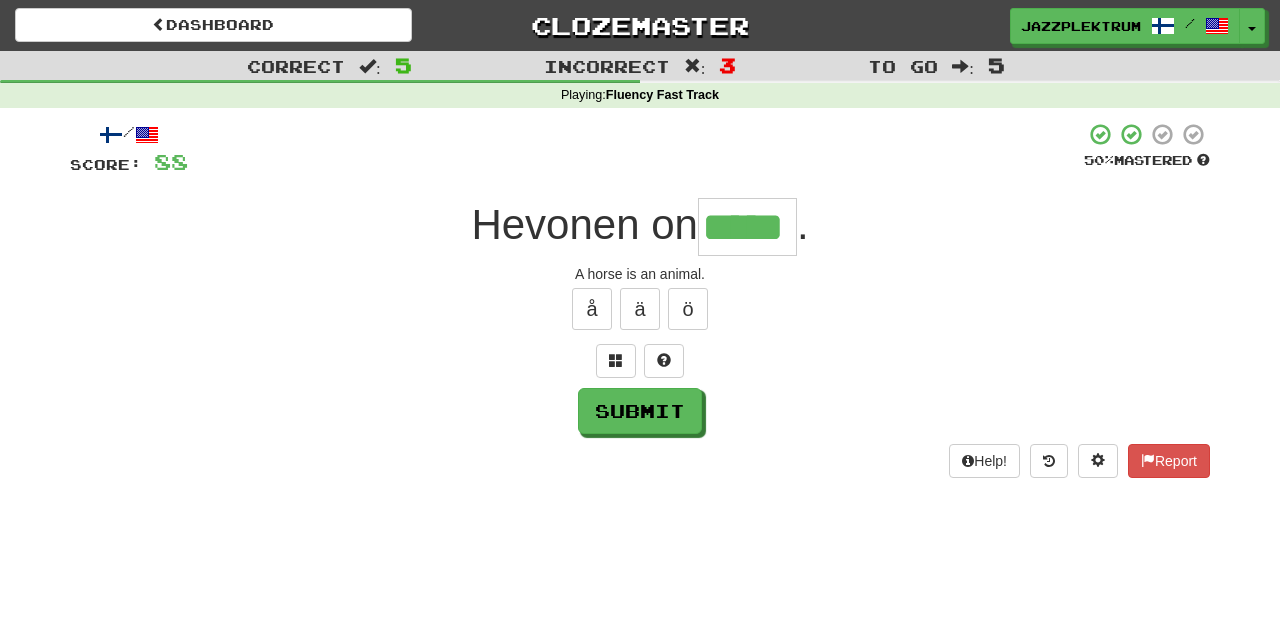 type on "*****" 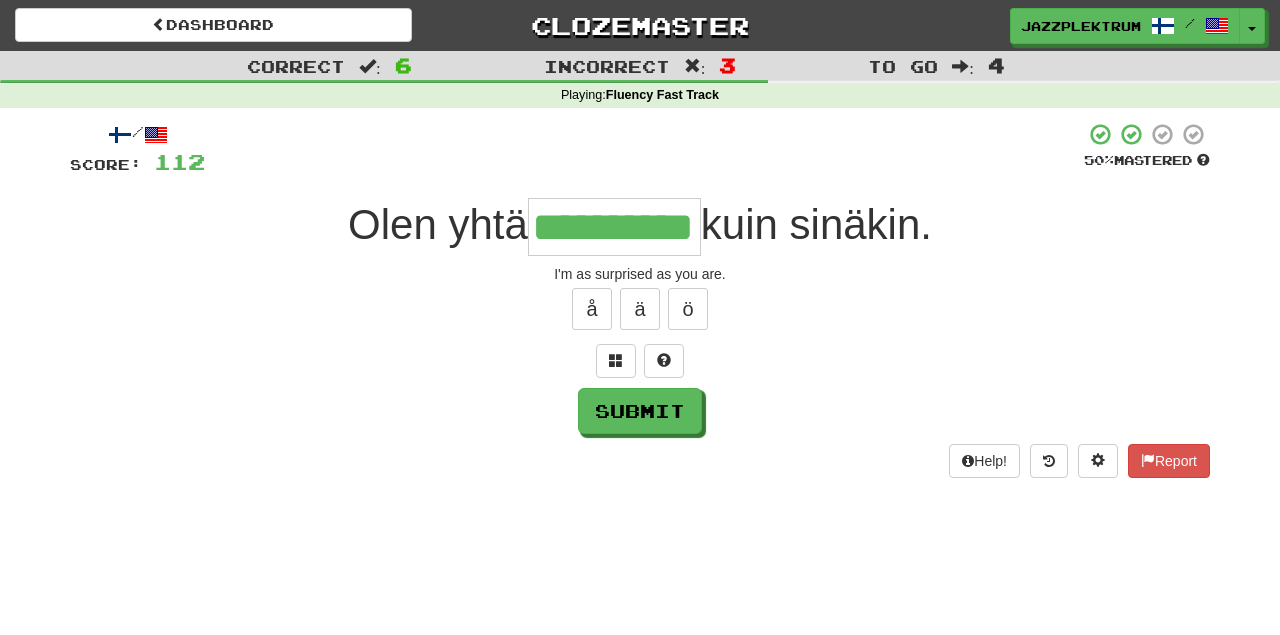 type on "**********" 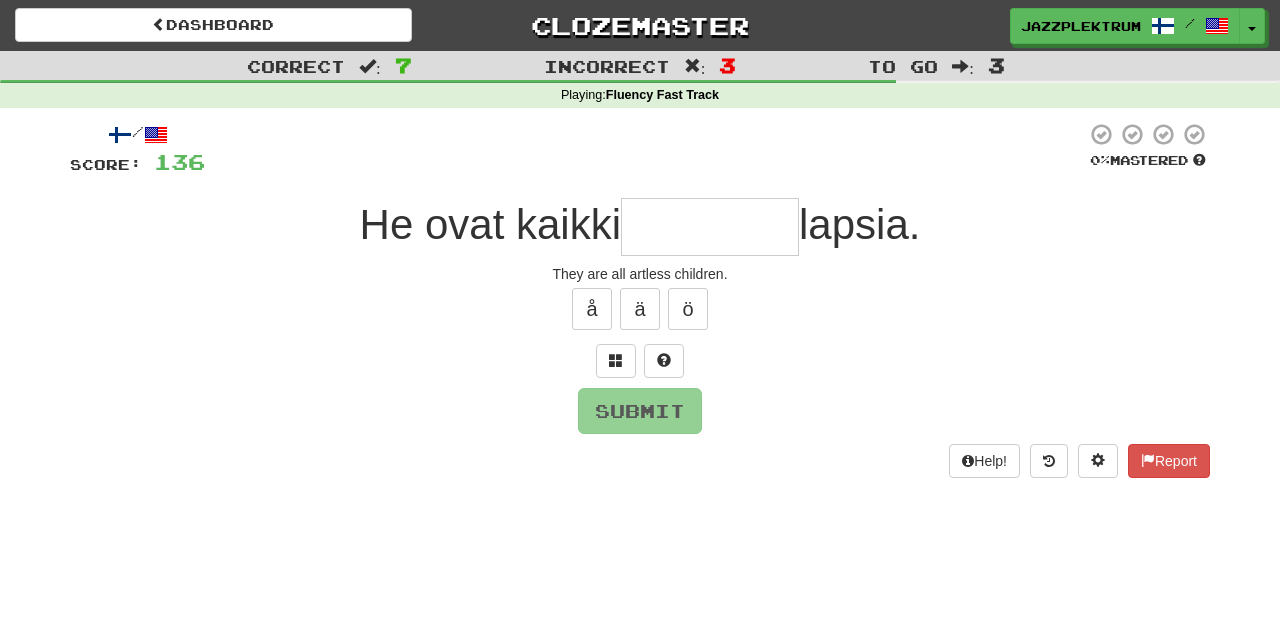 type on "*" 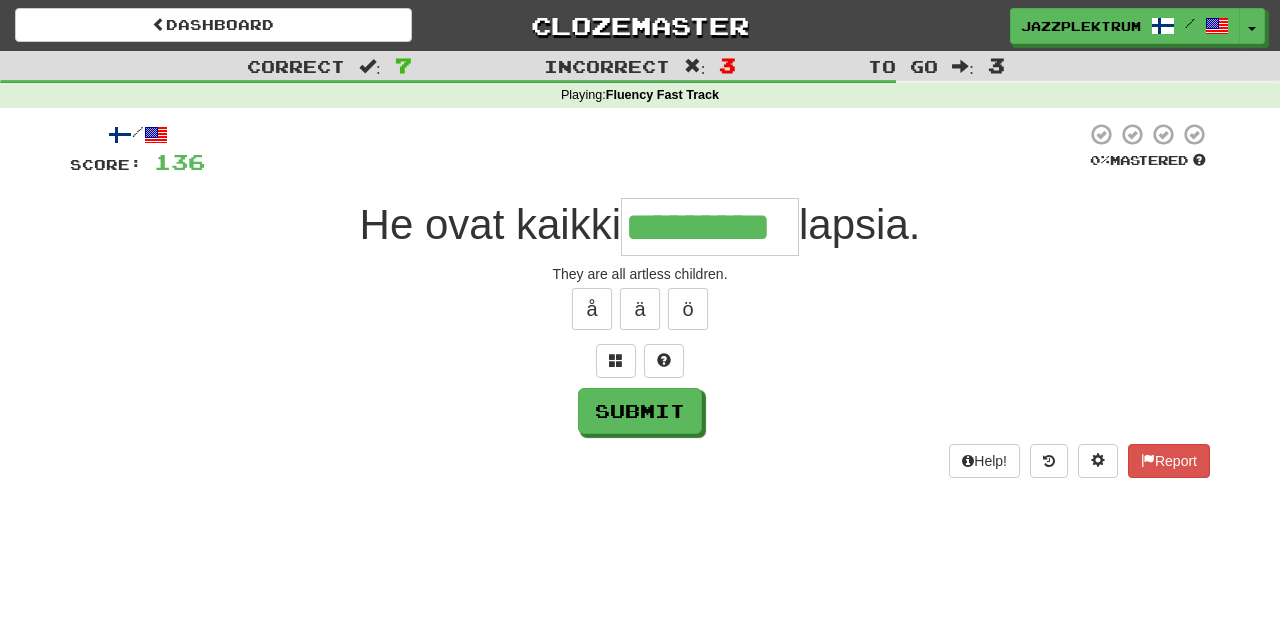 type on "*********" 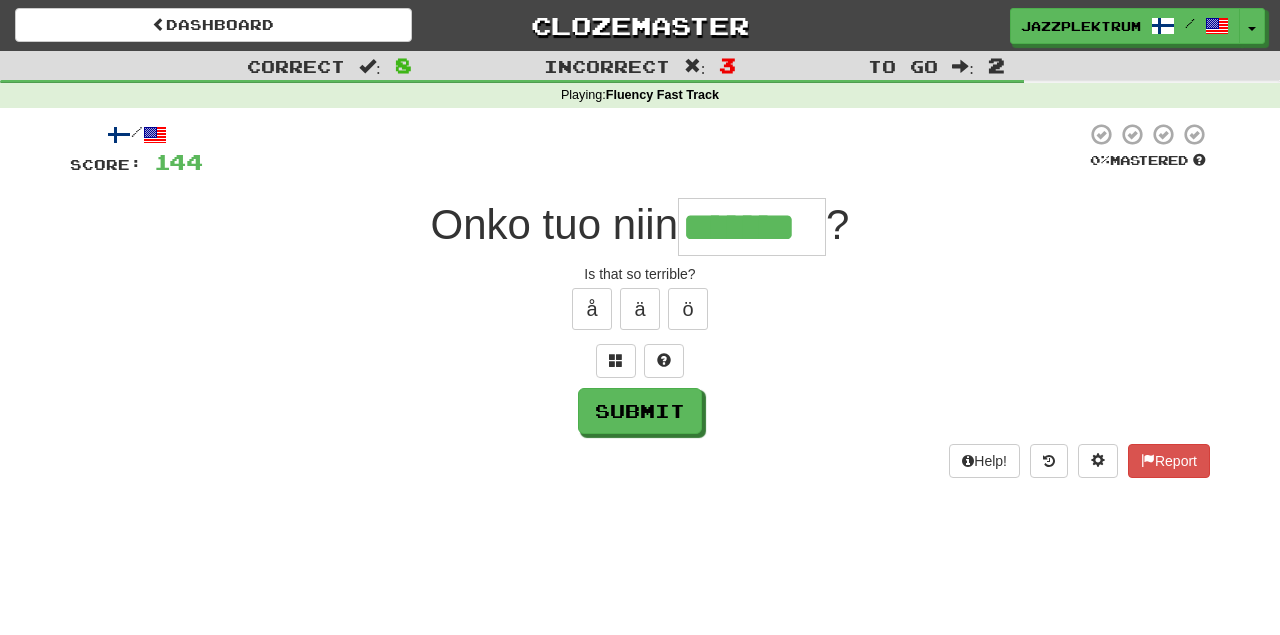 type on "*******" 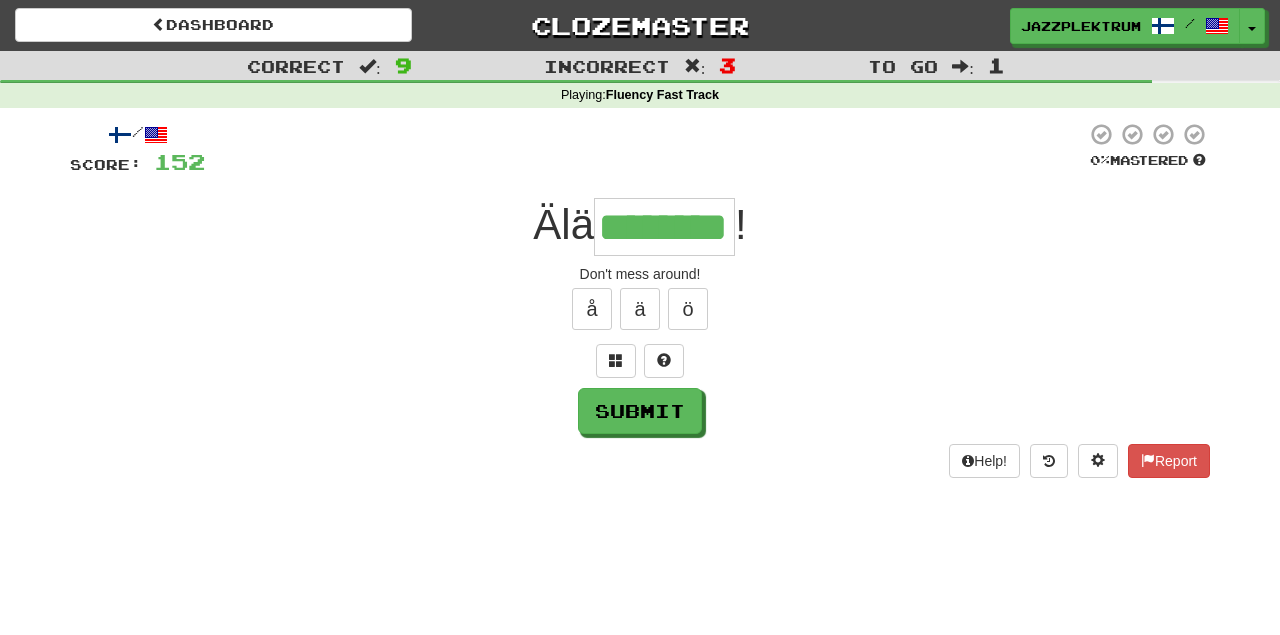 type on "********" 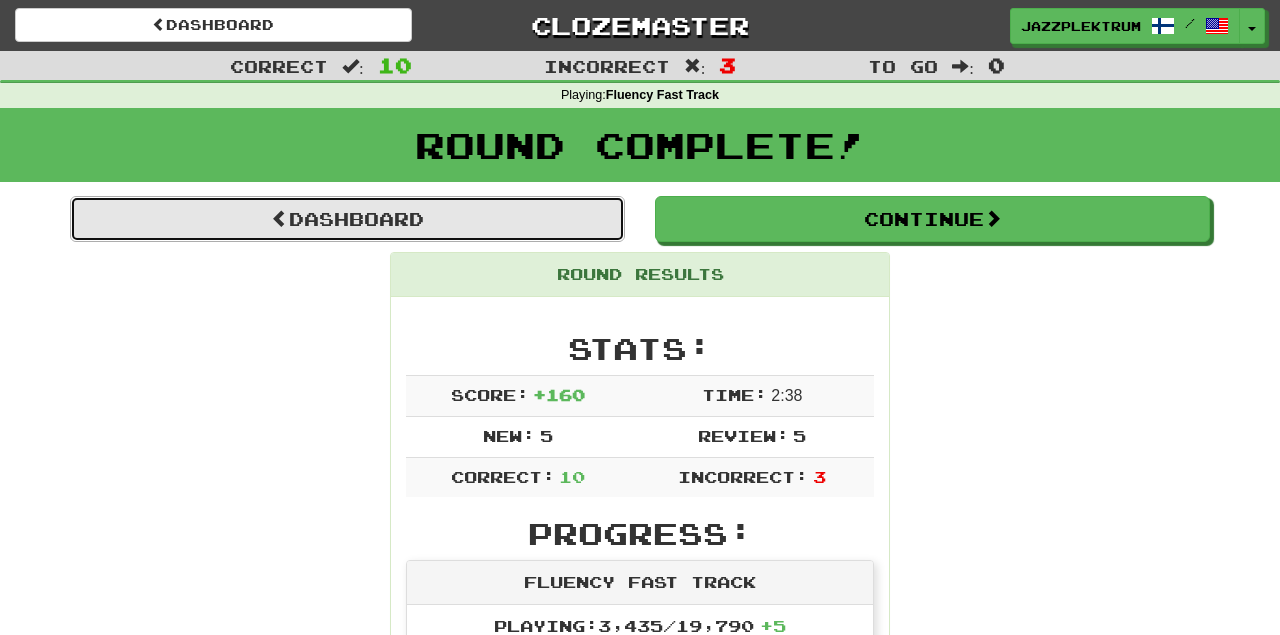 click on "Dashboard" at bounding box center (347, 219) 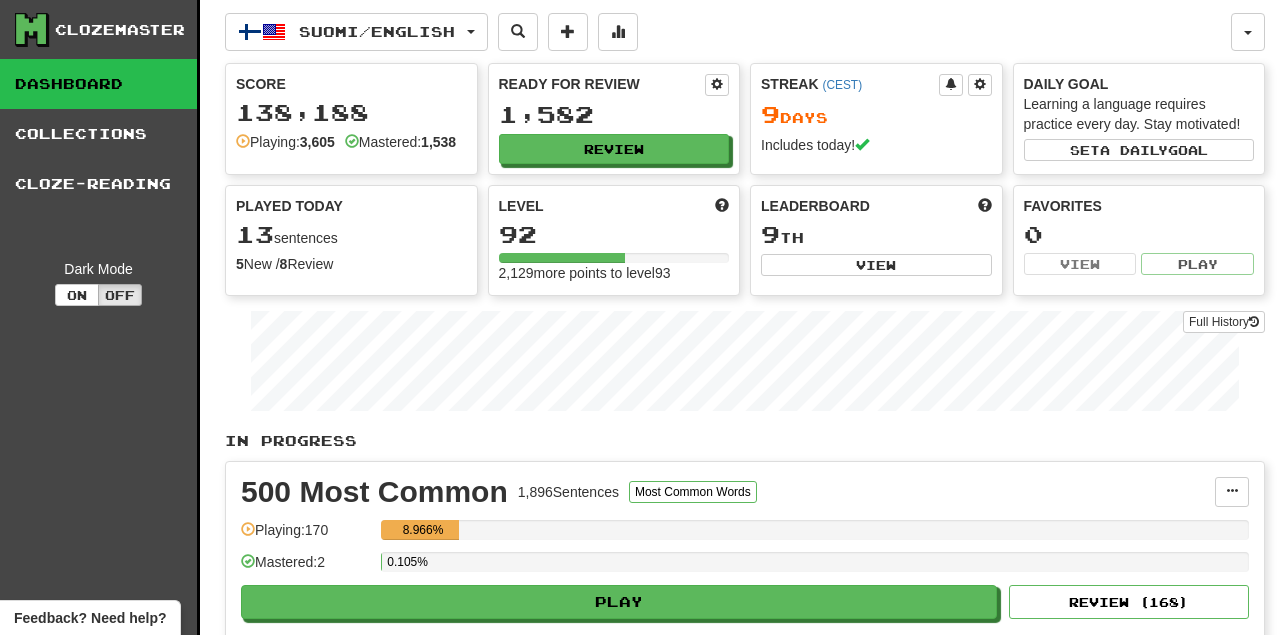 scroll, scrollTop: 0, scrollLeft: 0, axis: both 